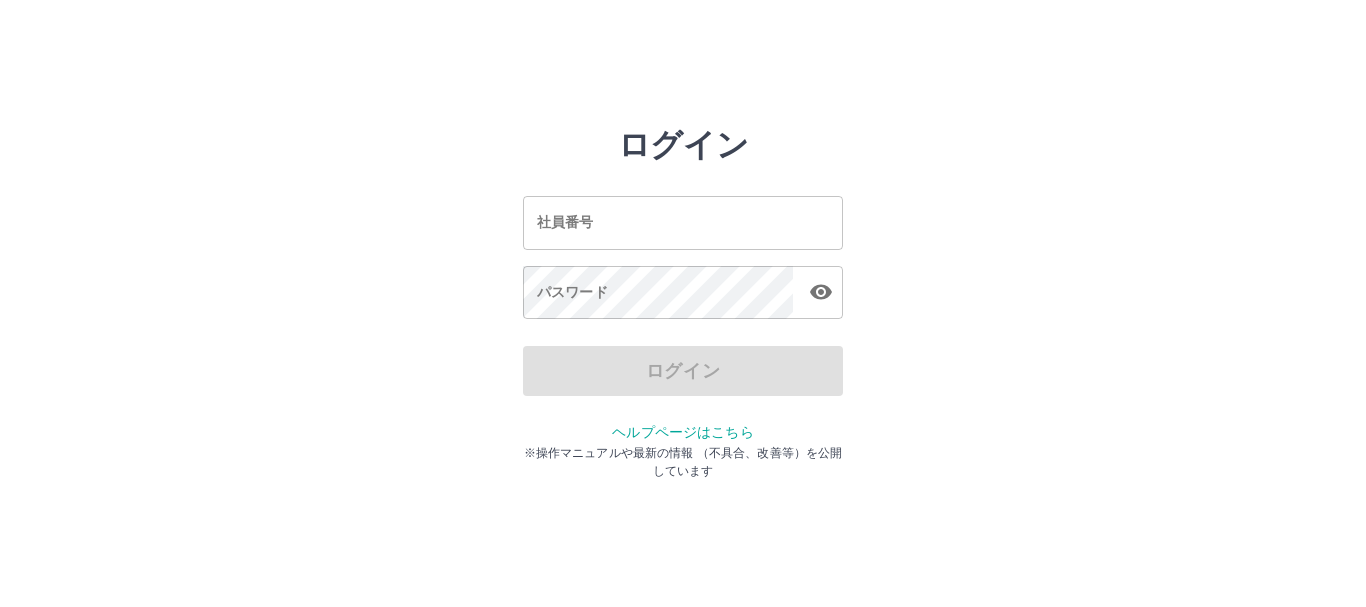 scroll, scrollTop: 0, scrollLeft: 0, axis: both 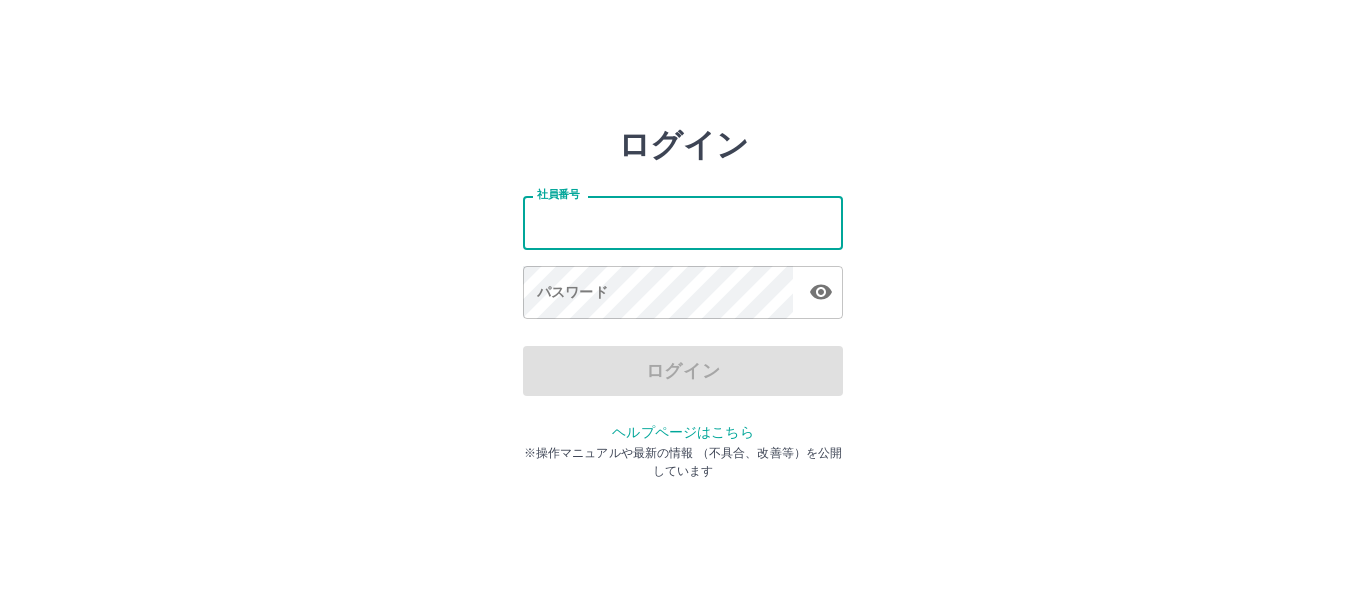 drag, startPoint x: 0, startPoint y: 0, endPoint x: 745, endPoint y: 213, distance: 774.85095 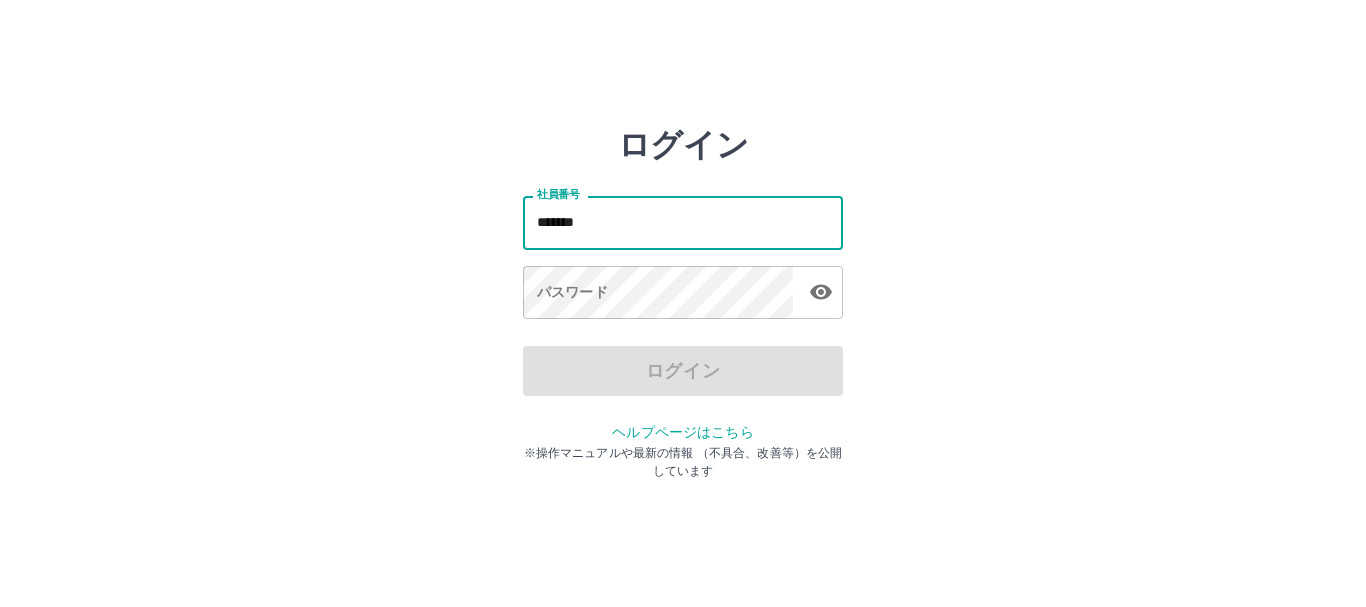 type on "*******" 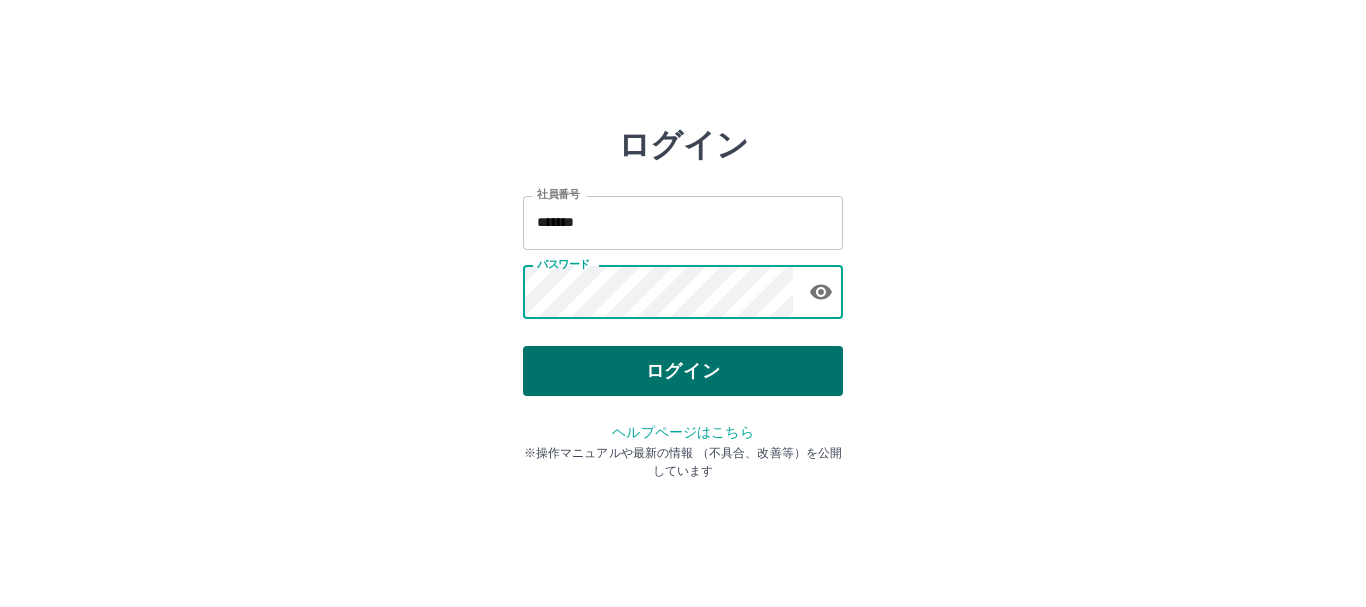 click on "ログイン" at bounding box center [683, 371] 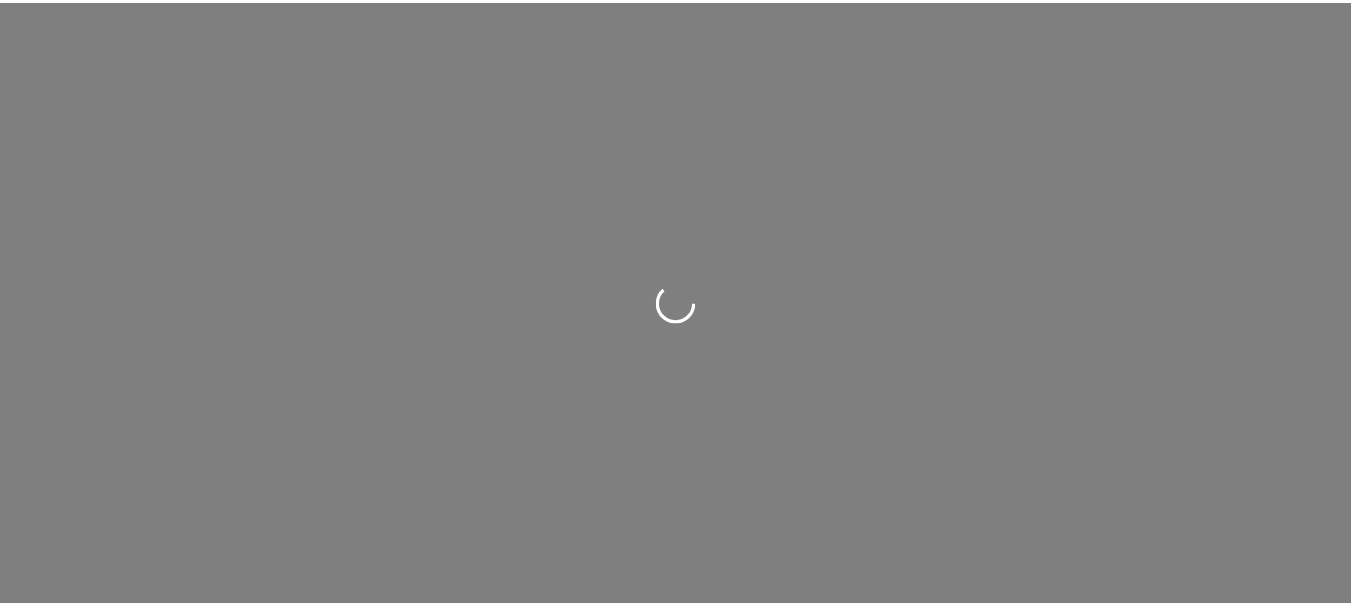 scroll, scrollTop: 0, scrollLeft: 0, axis: both 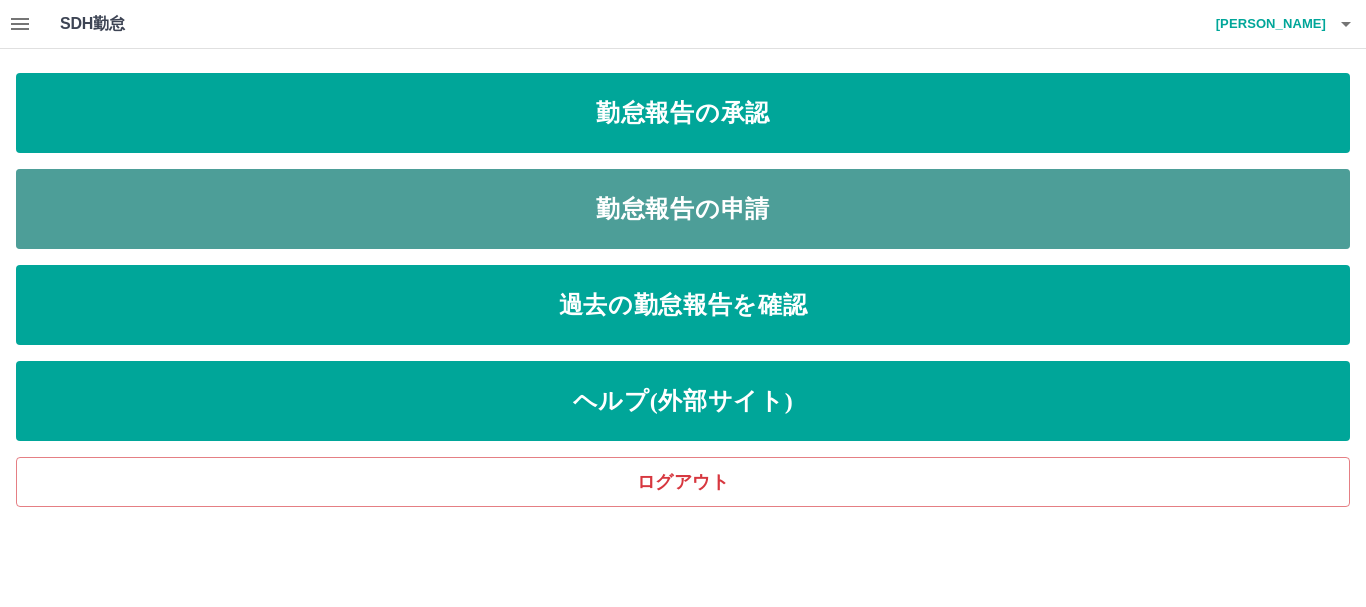 click on "勤怠報告の申請" at bounding box center (683, 209) 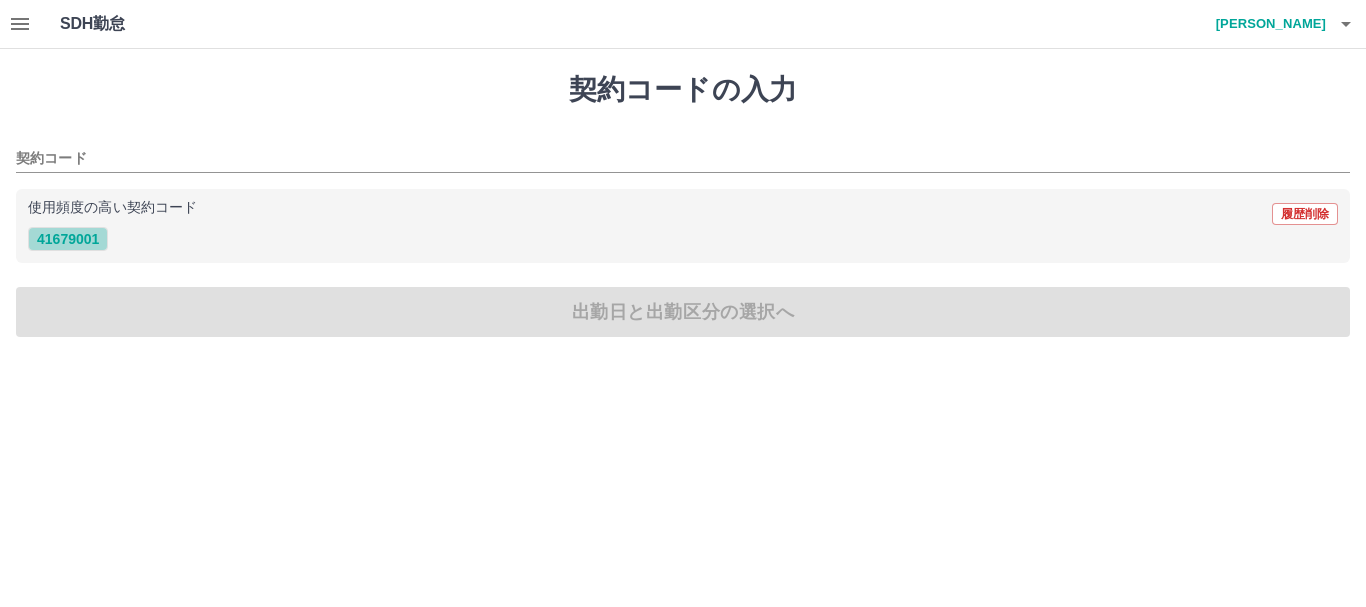 click on "41679001" at bounding box center [68, 239] 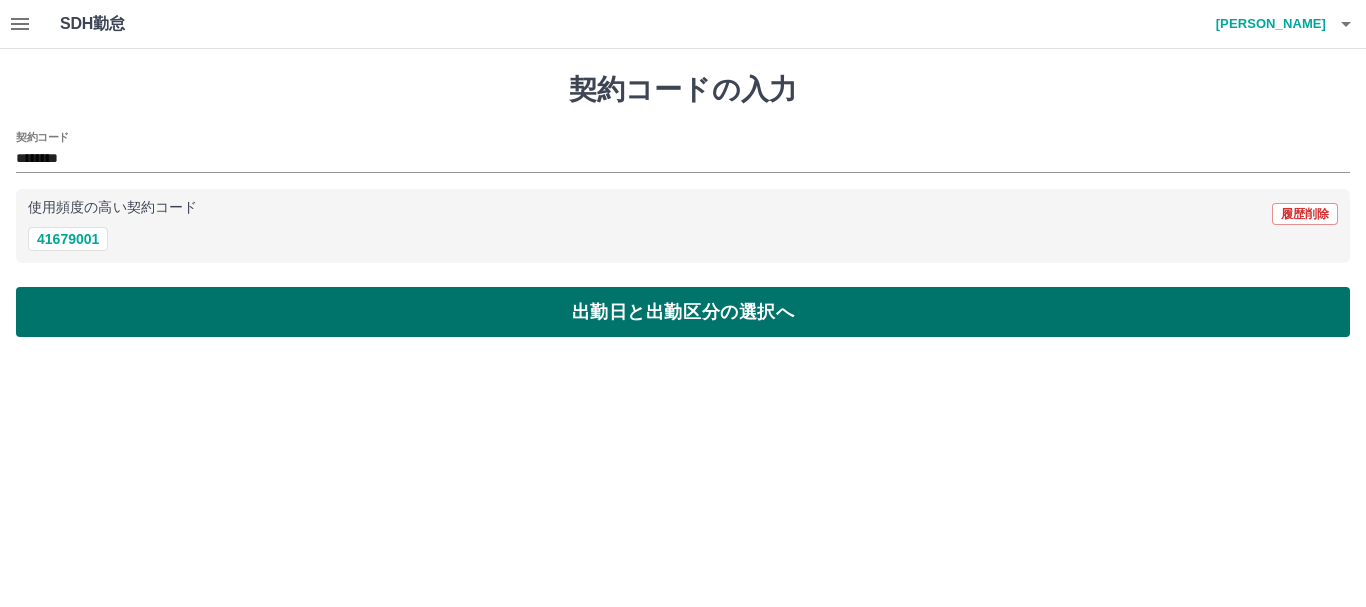 click on "出勤日と出勤区分の選択へ" at bounding box center [683, 312] 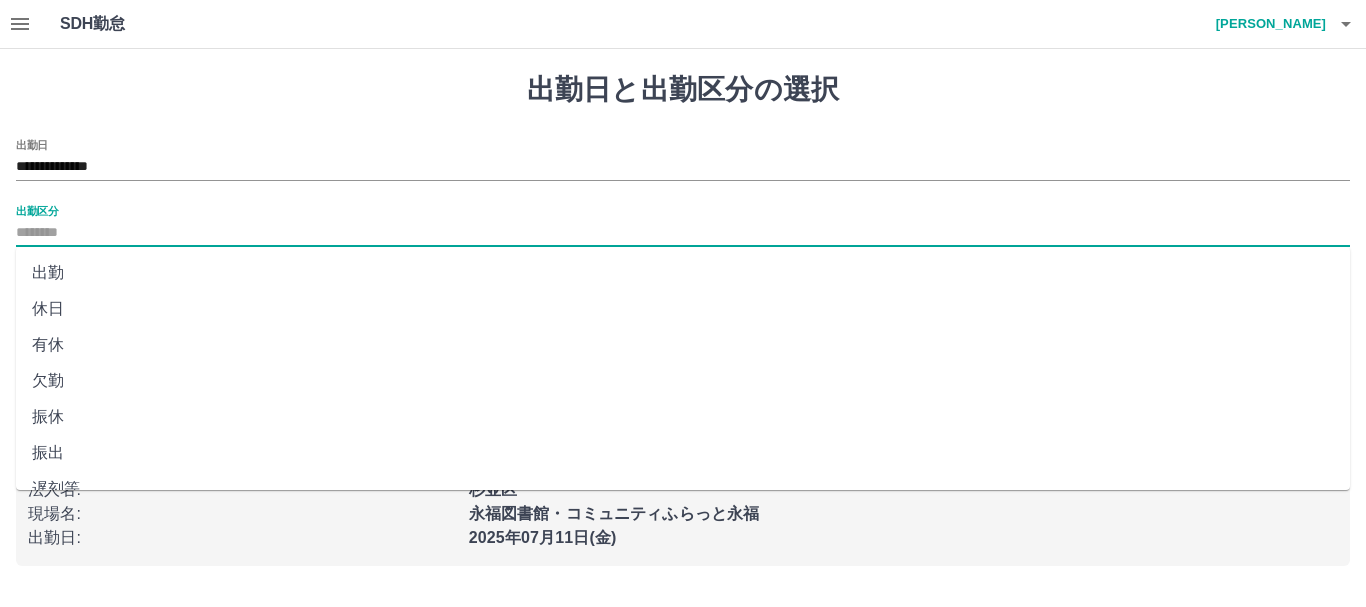 click on "出勤区分" at bounding box center (683, 233) 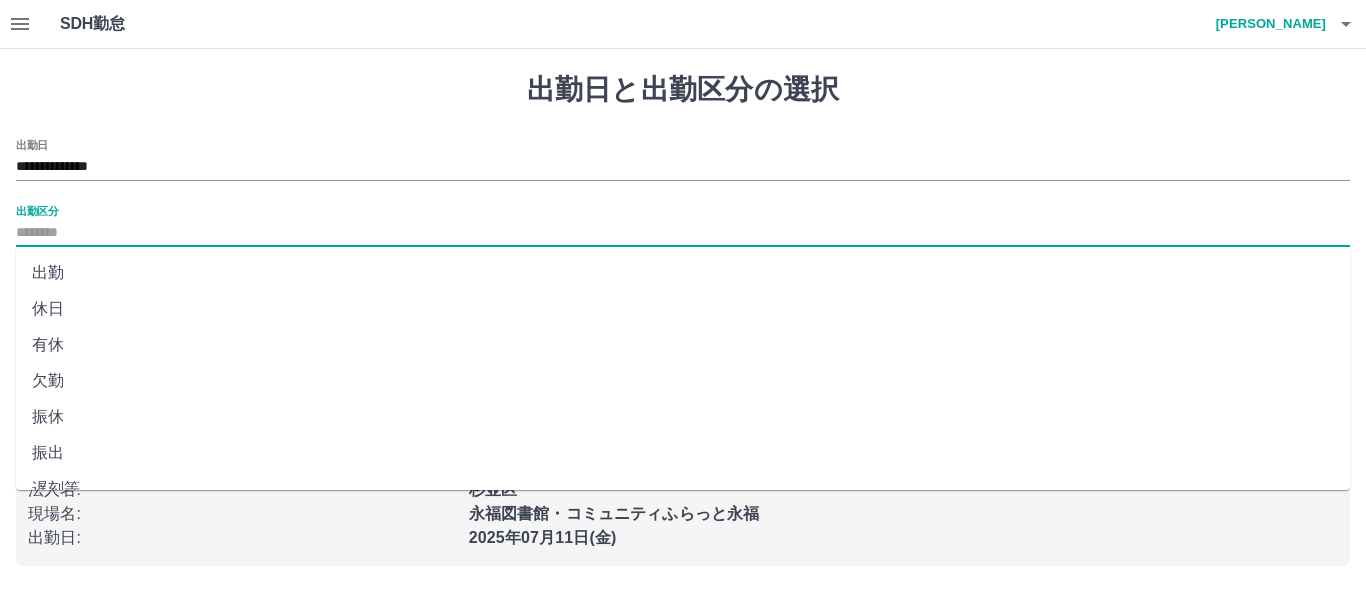 click on "出勤" at bounding box center [683, 273] 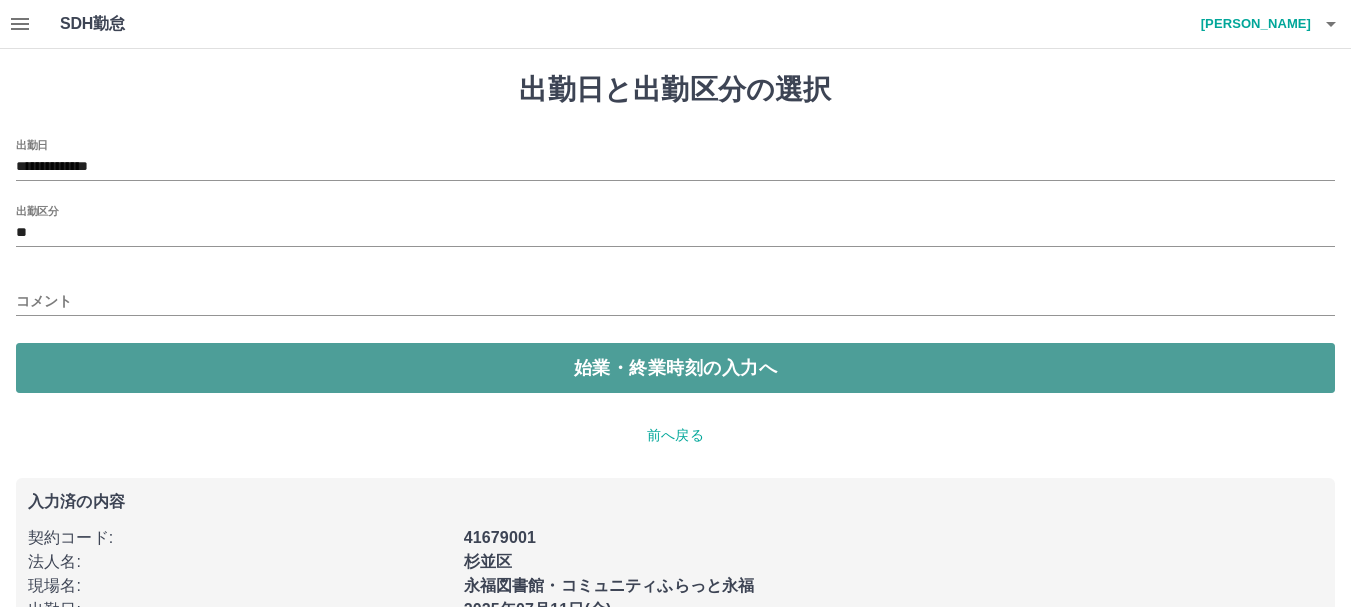 click on "始業・終業時刻の入力へ" at bounding box center [675, 368] 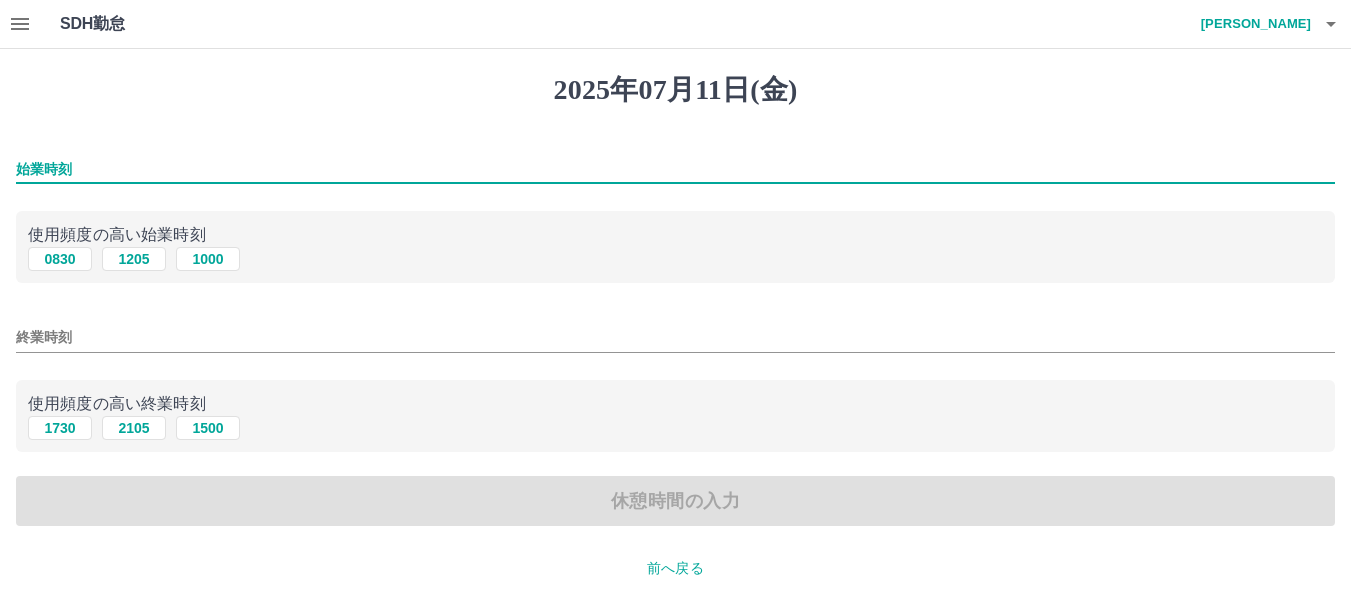 click on "始業時刻" at bounding box center [675, 169] 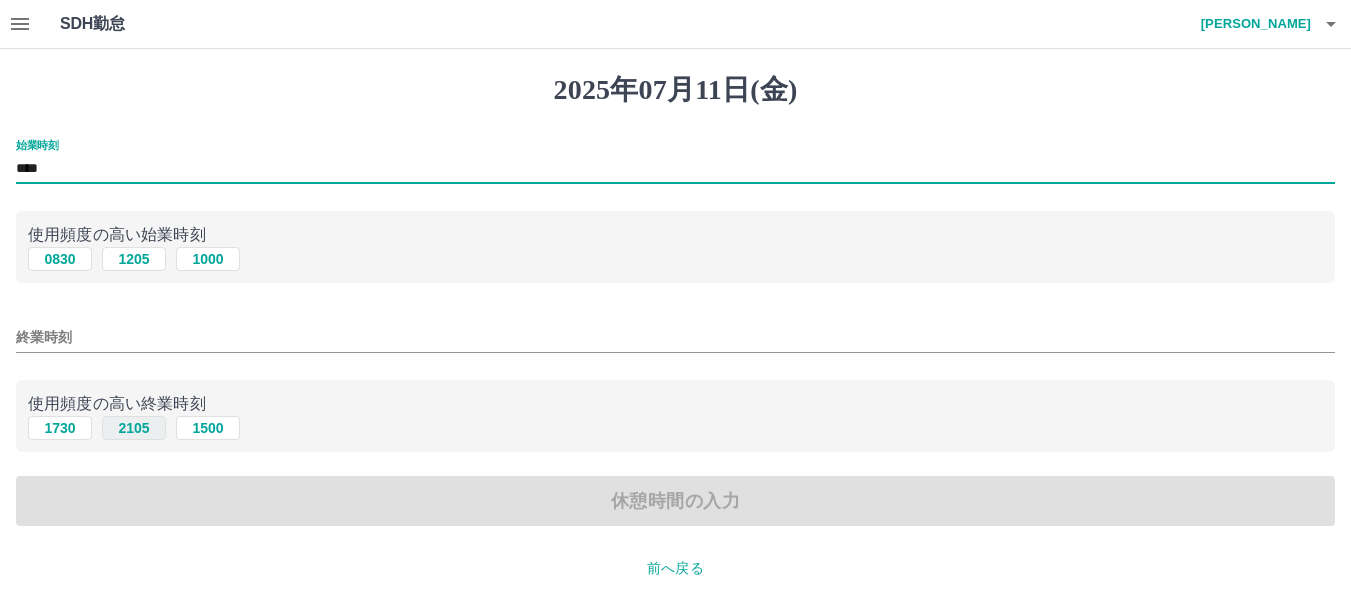 click on "2105" at bounding box center (134, 428) 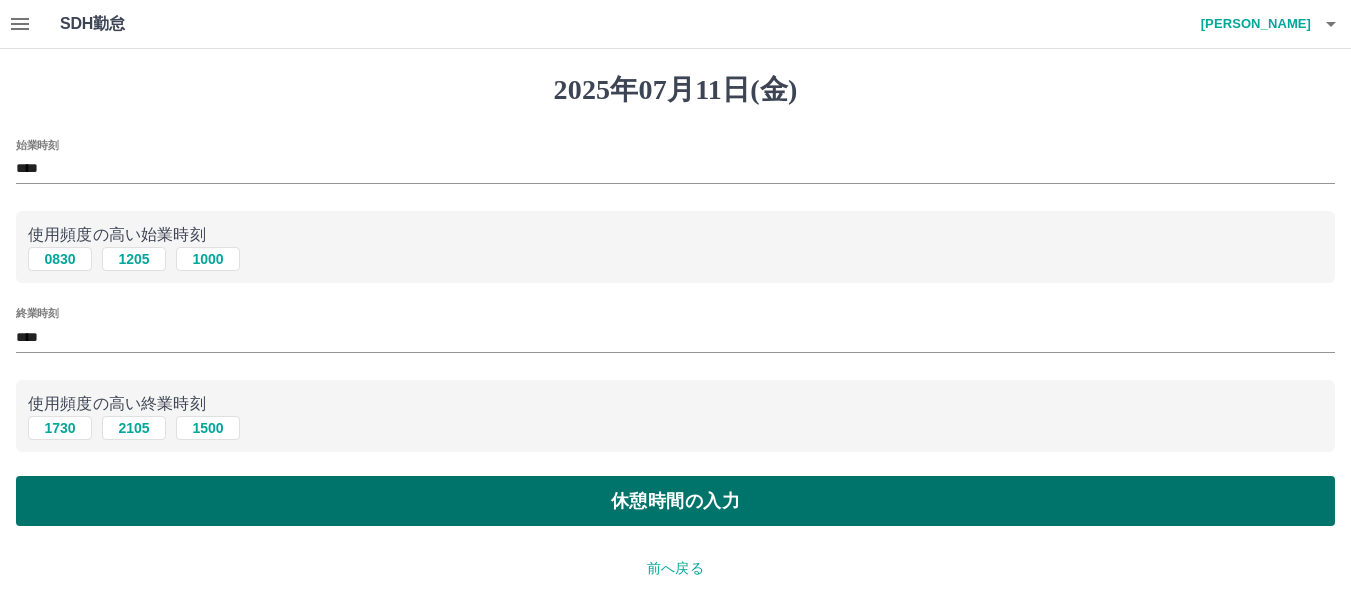 click on "休憩時間の入力" at bounding box center [675, 501] 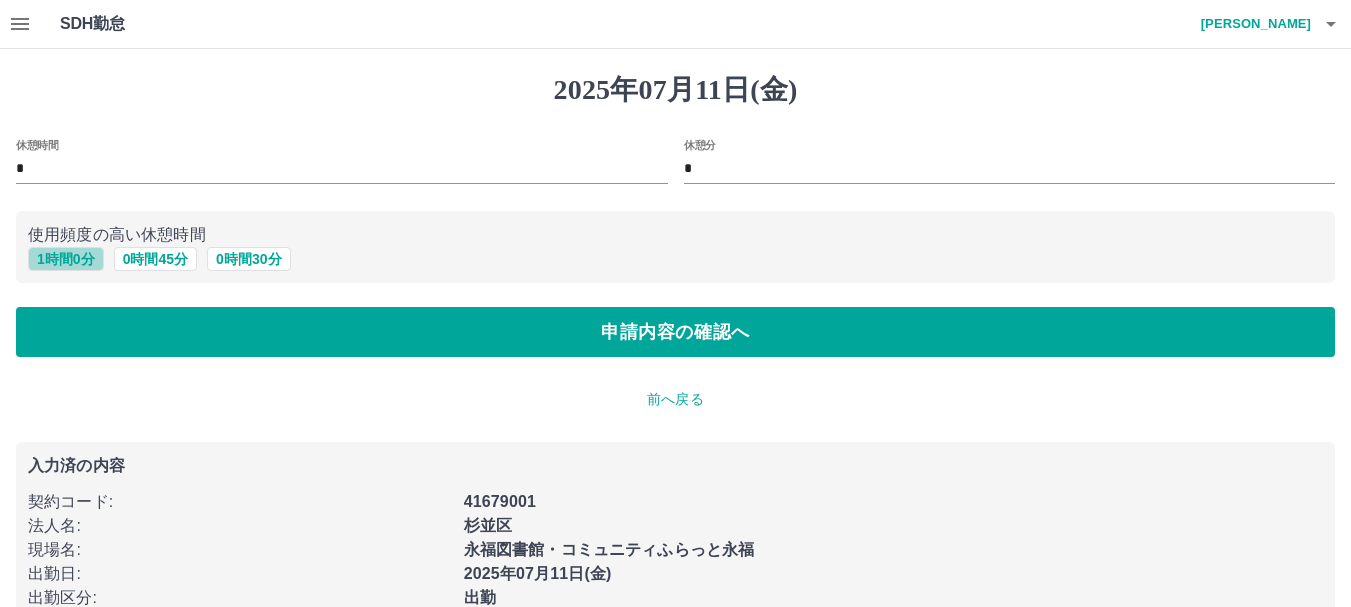 click on "1 時間 0 分" at bounding box center (66, 259) 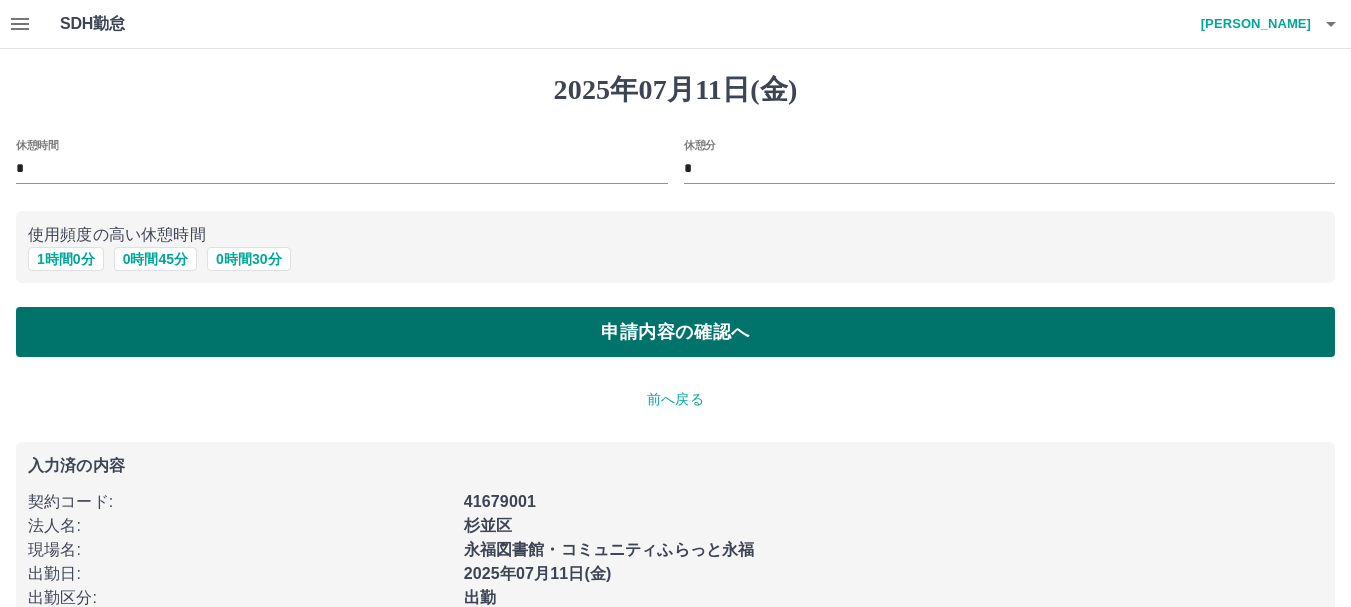 click on "申請内容の確認へ" at bounding box center [675, 332] 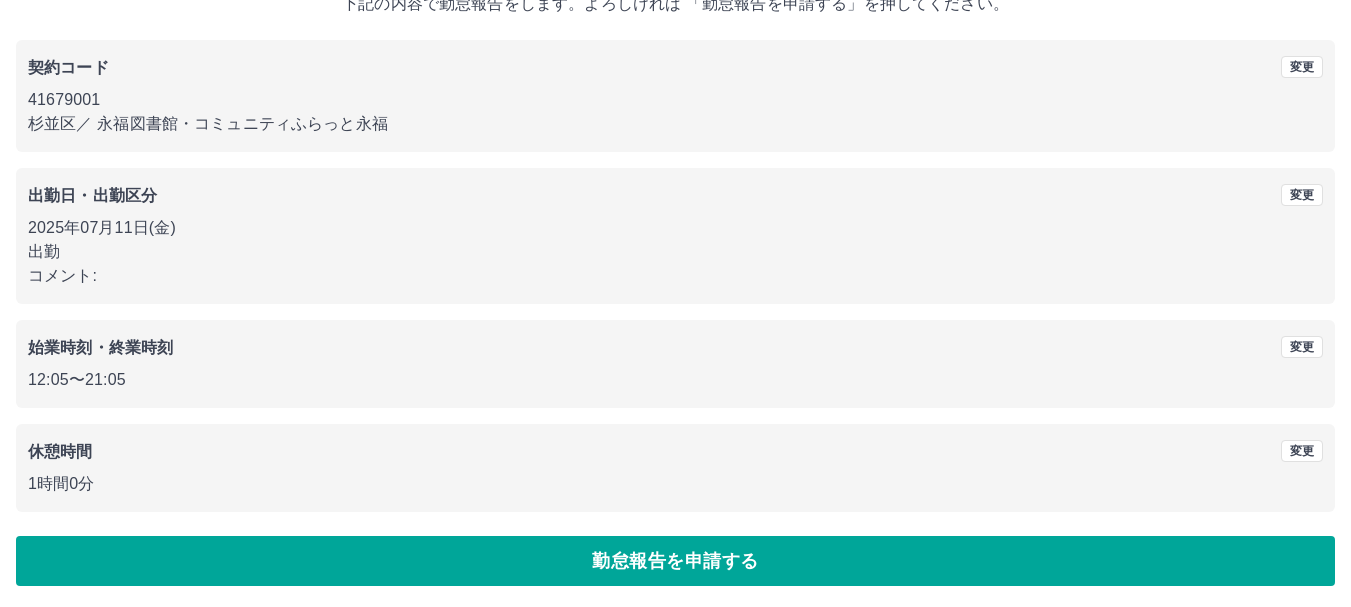 scroll, scrollTop: 142, scrollLeft: 0, axis: vertical 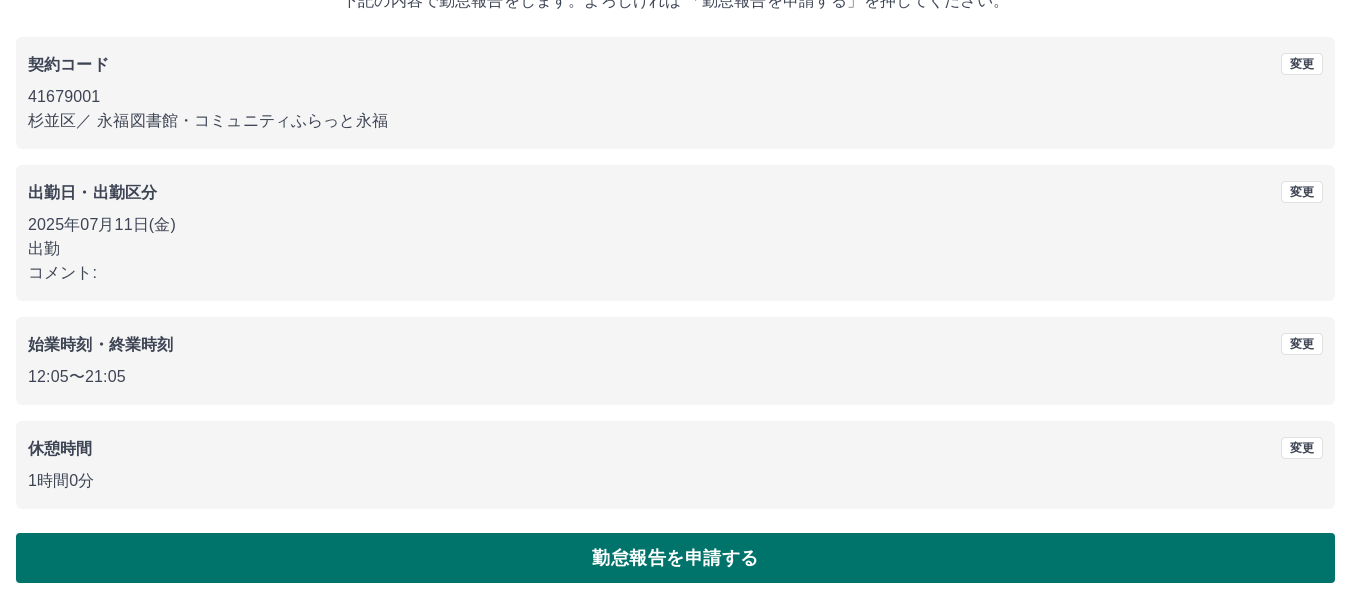 click on "勤怠報告を申請する" at bounding box center (675, 558) 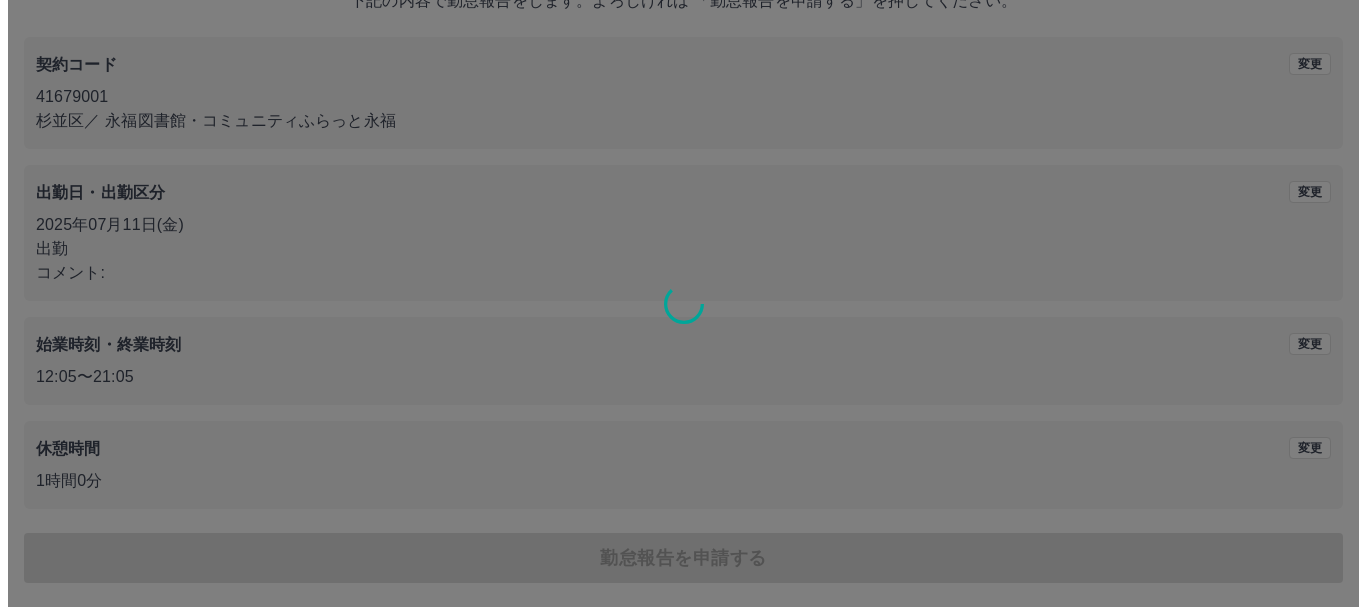 scroll, scrollTop: 0, scrollLeft: 0, axis: both 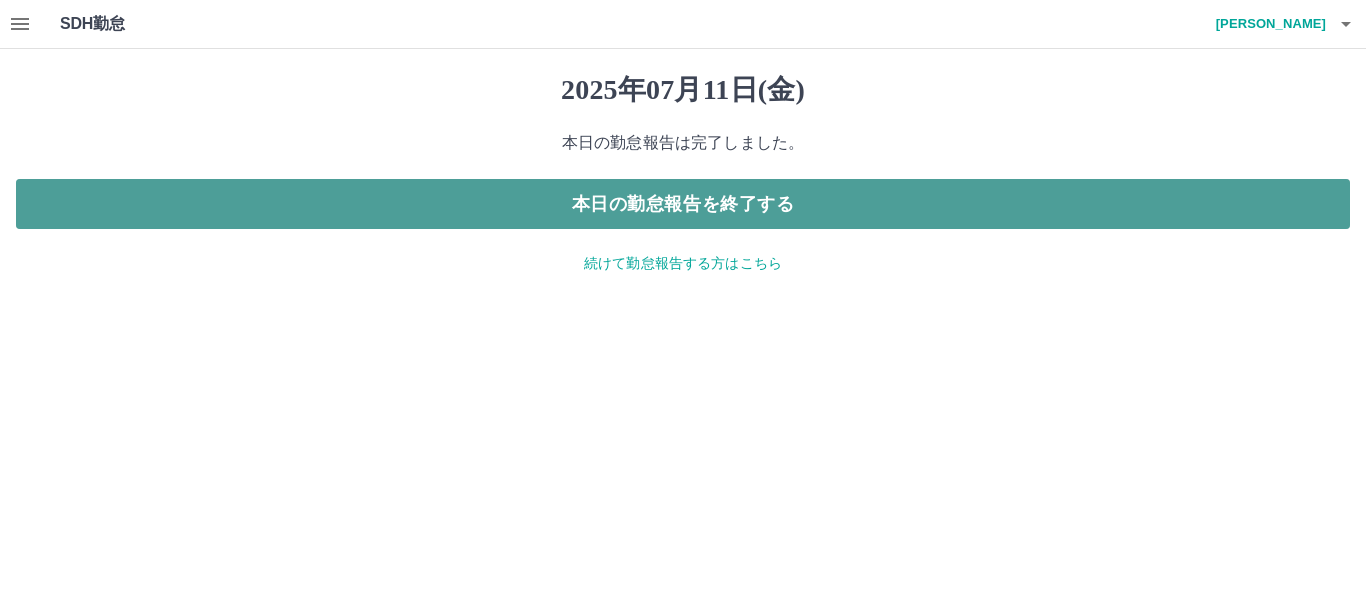 click on "本日の勤怠報告を終了する" at bounding box center (683, 204) 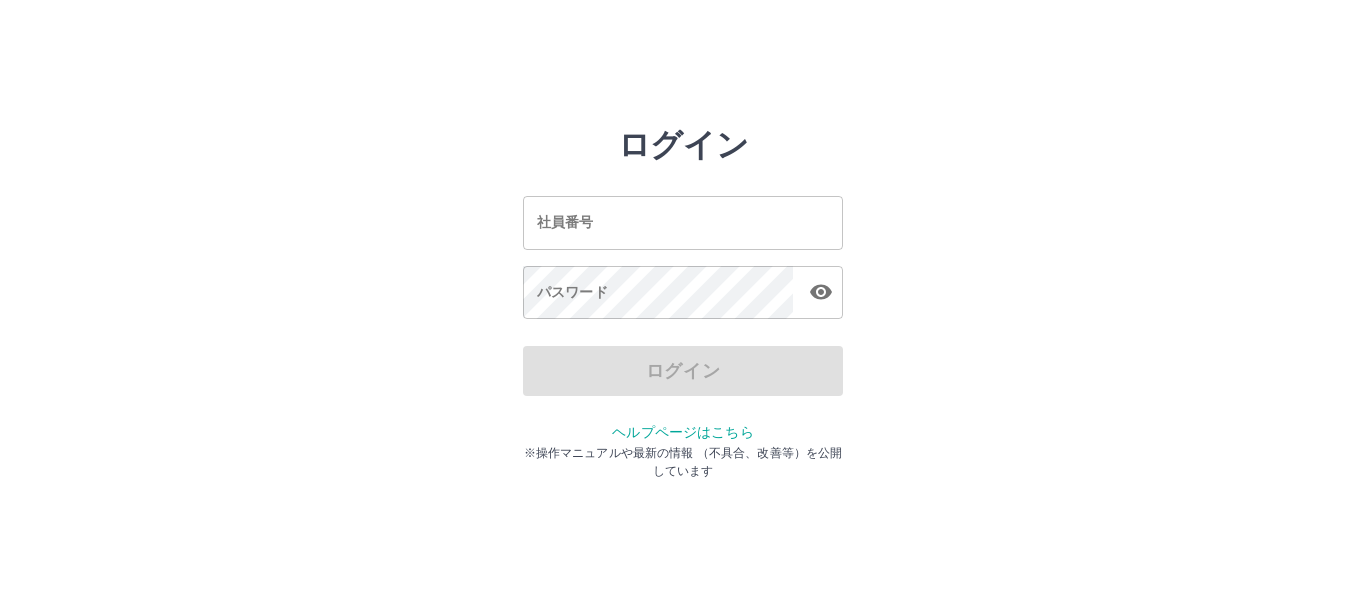 scroll, scrollTop: 0, scrollLeft: 0, axis: both 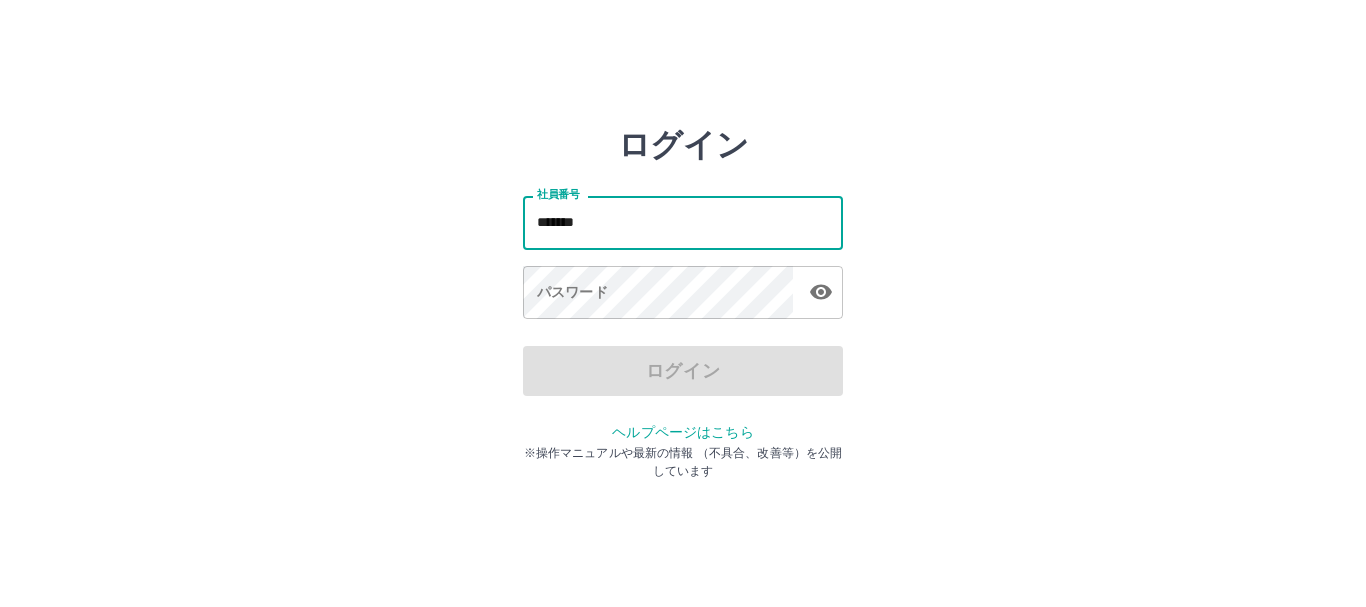type on "*******" 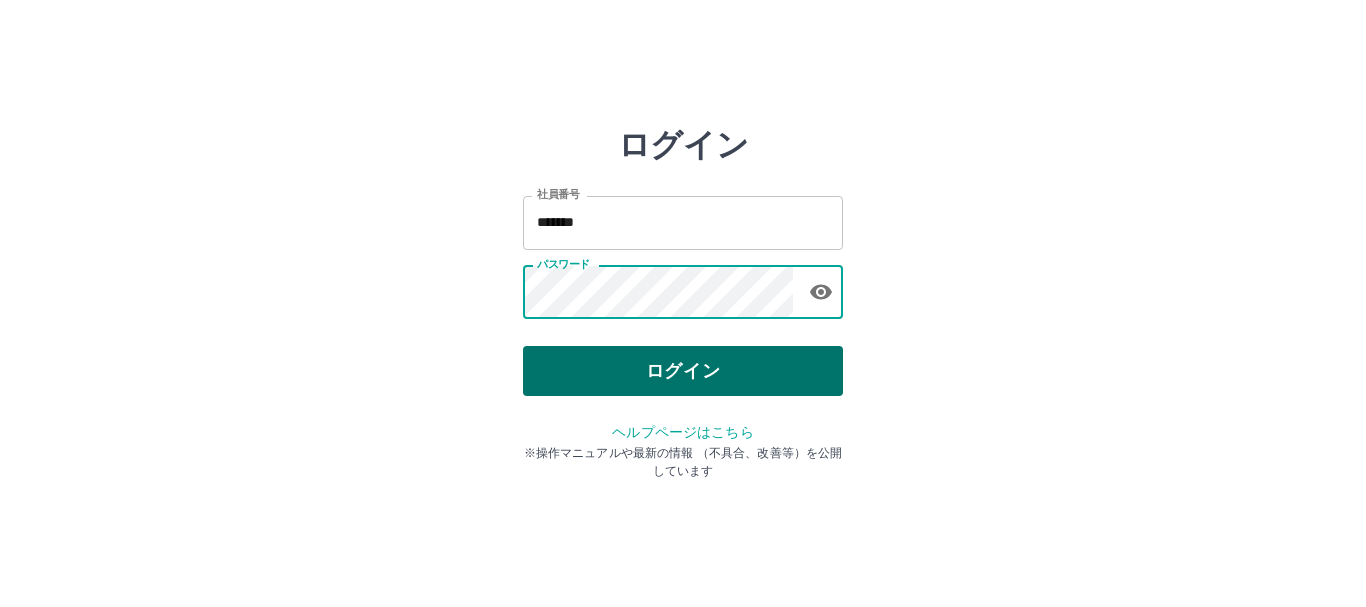 click on "ログイン" at bounding box center (683, 371) 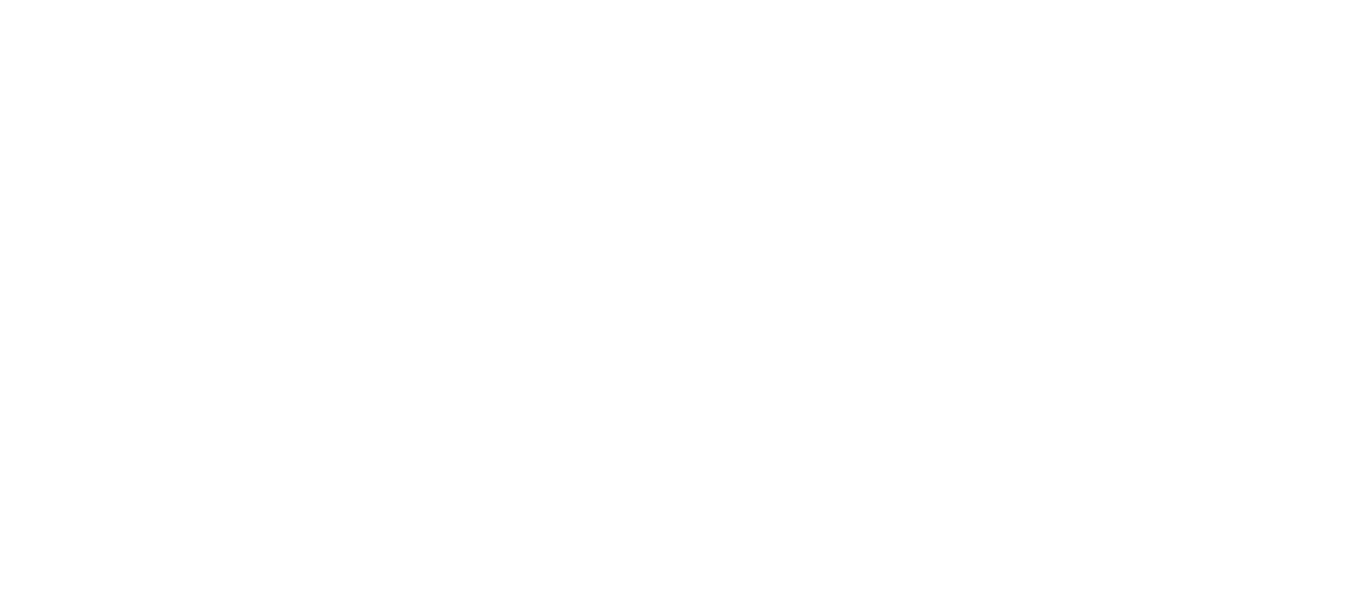 scroll, scrollTop: 0, scrollLeft: 0, axis: both 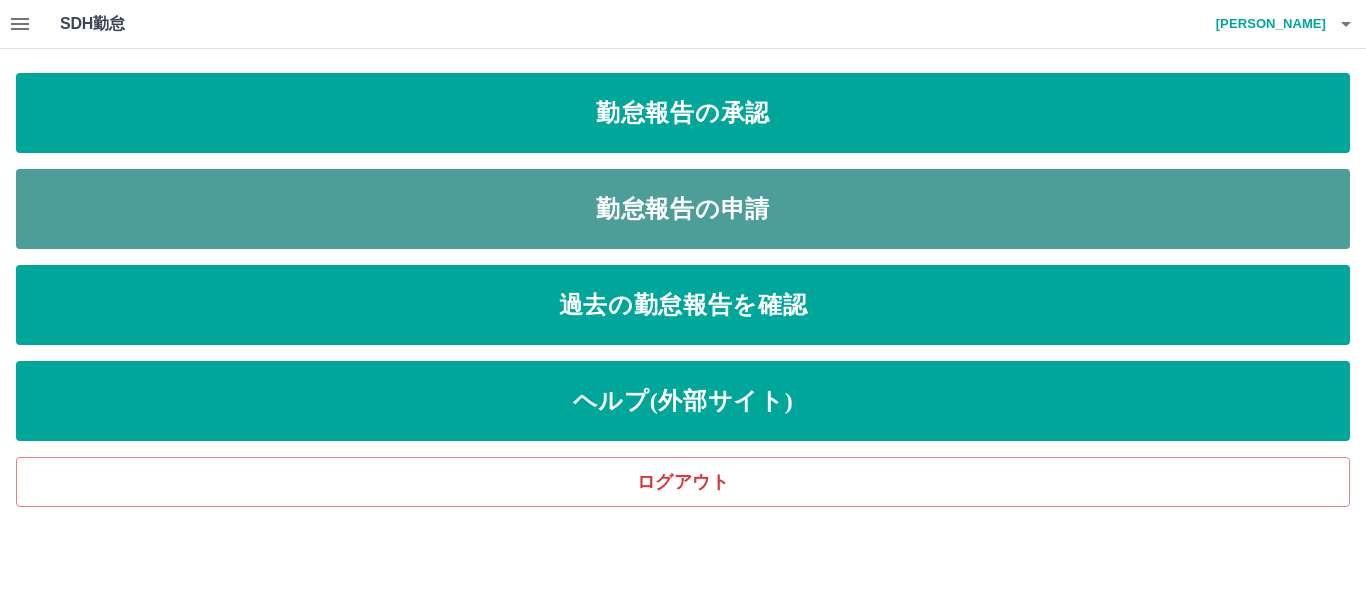 click on "勤怠報告の申請" at bounding box center (683, 209) 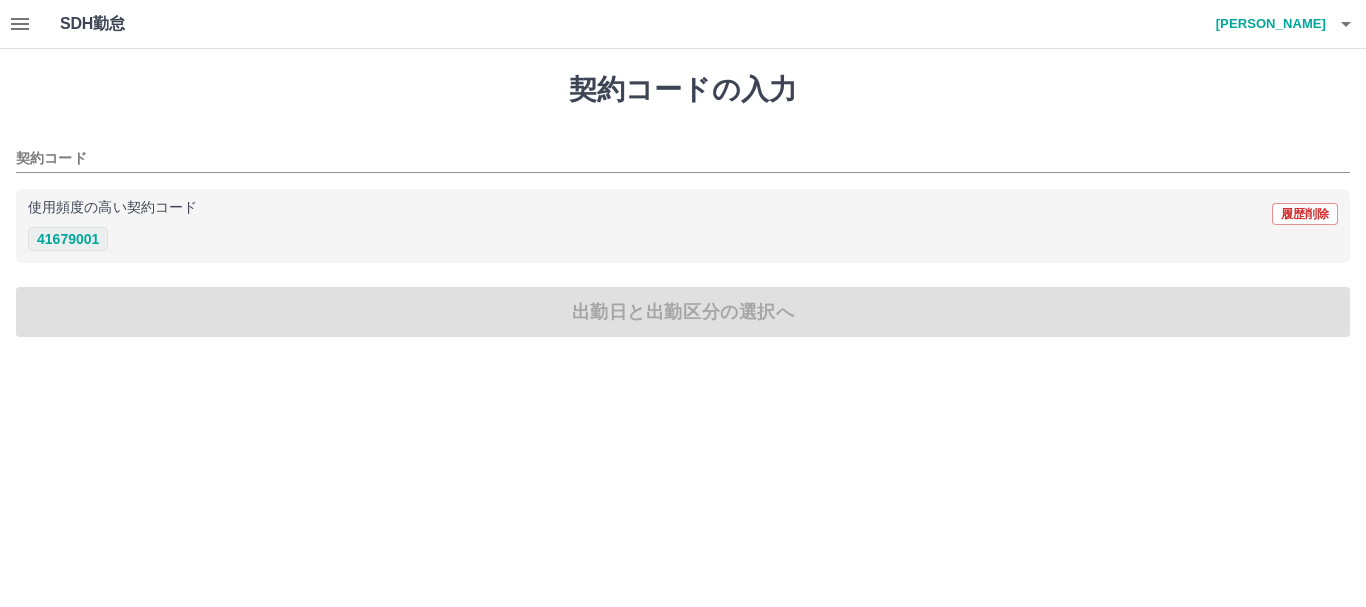 click on "41679001" at bounding box center [68, 239] 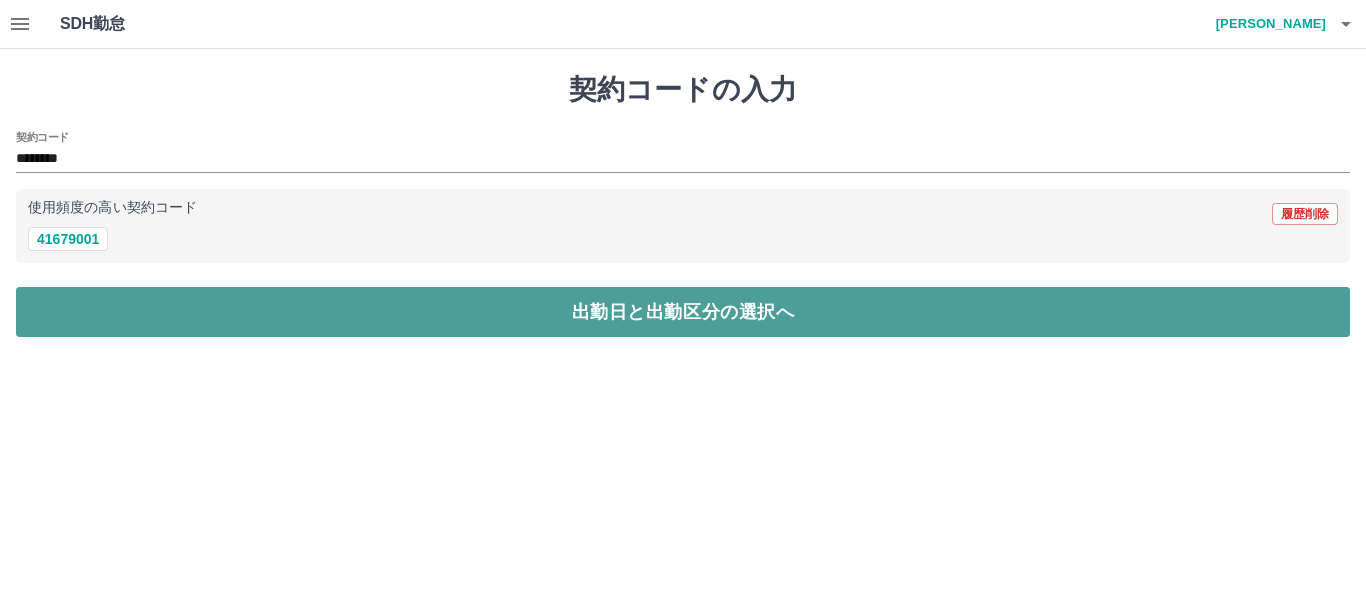 click on "出勤日と出勤区分の選択へ" at bounding box center [683, 312] 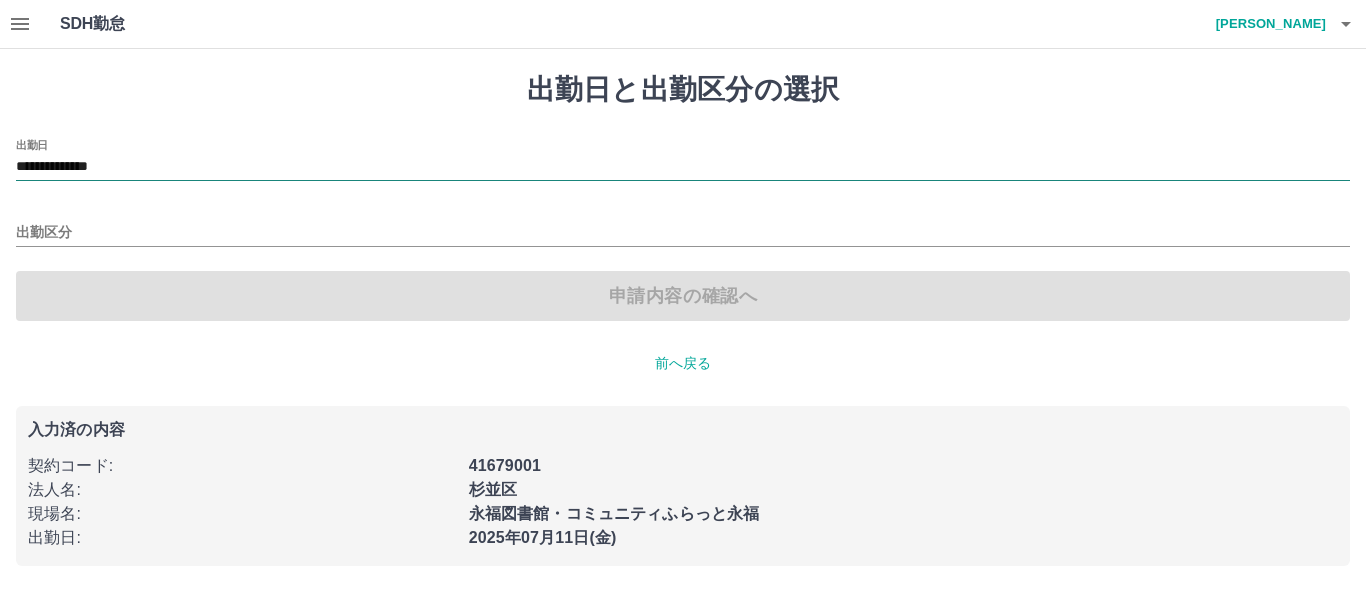 click on "**********" at bounding box center (683, 167) 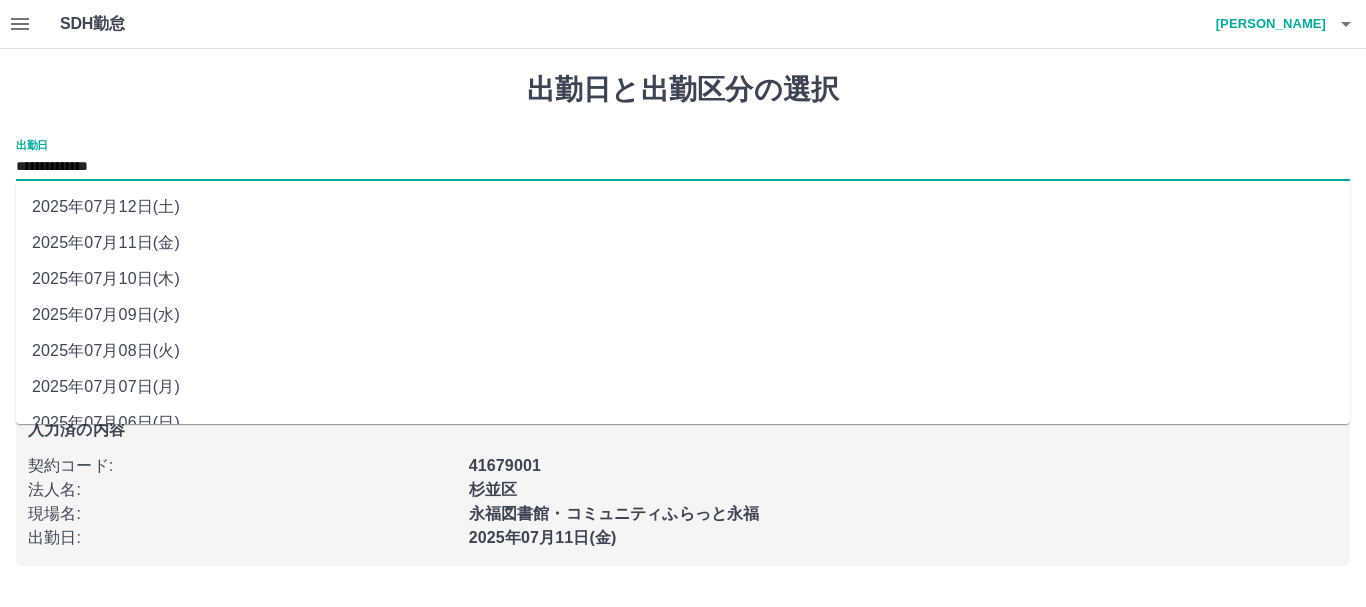 click on "2025年07月12日(土)" at bounding box center (683, 207) 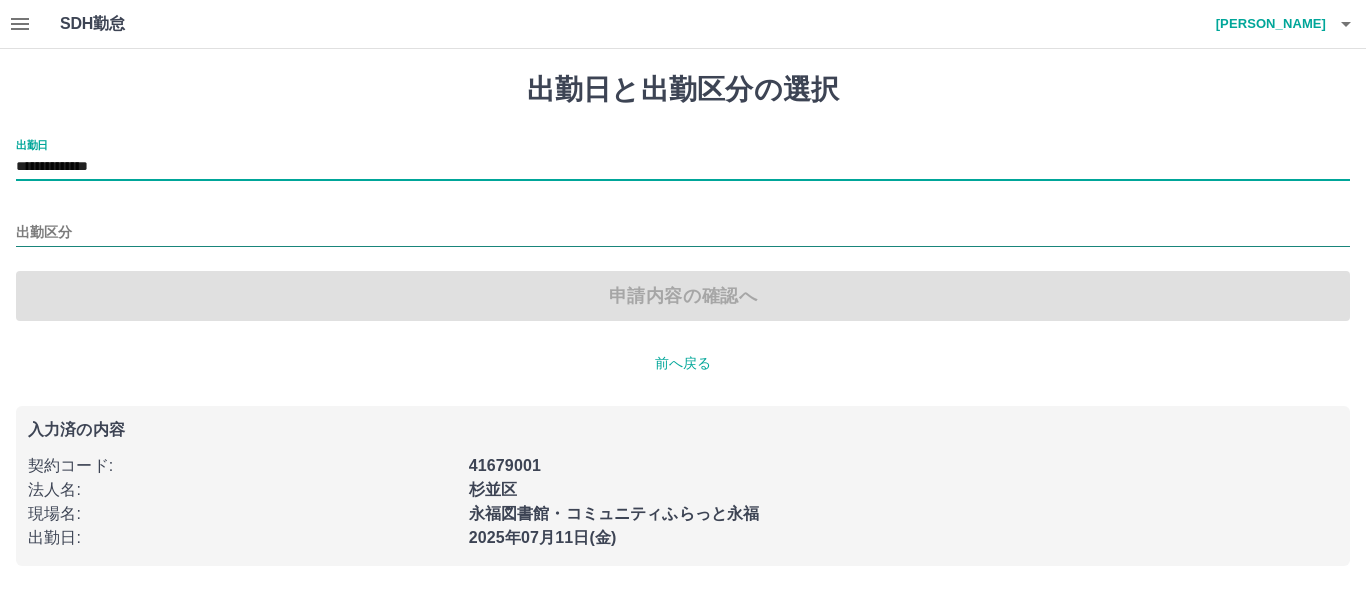 click on "出勤区分" at bounding box center [683, 233] 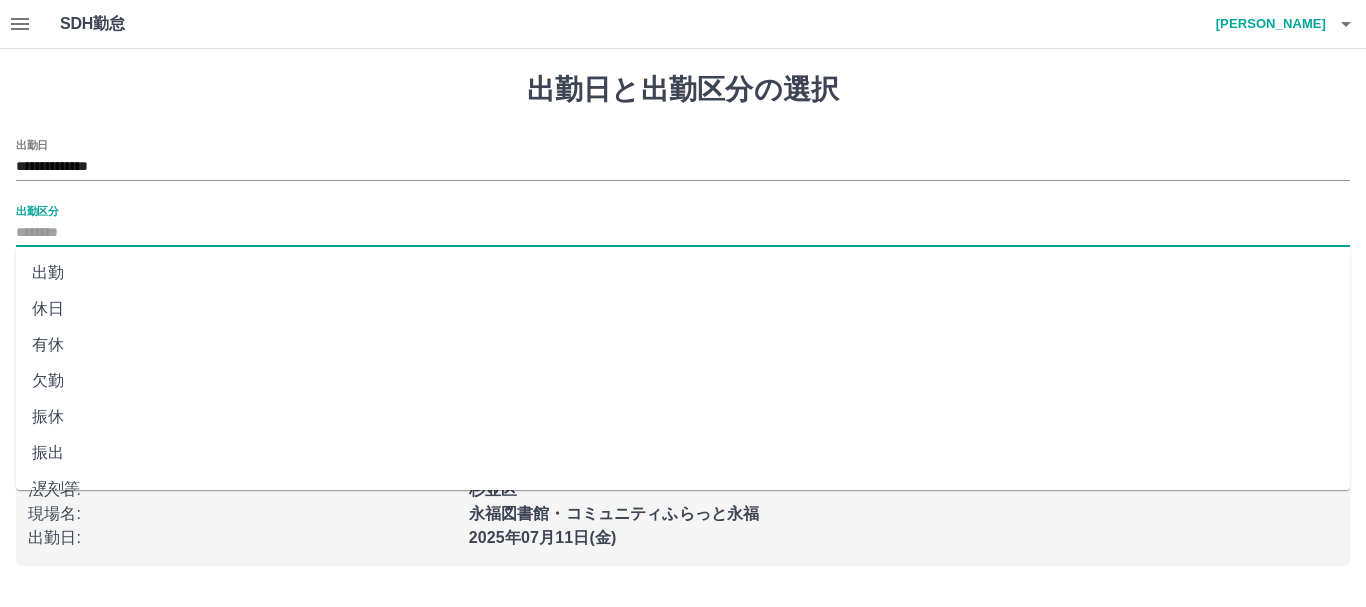 click on "休日" at bounding box center (683, 309) 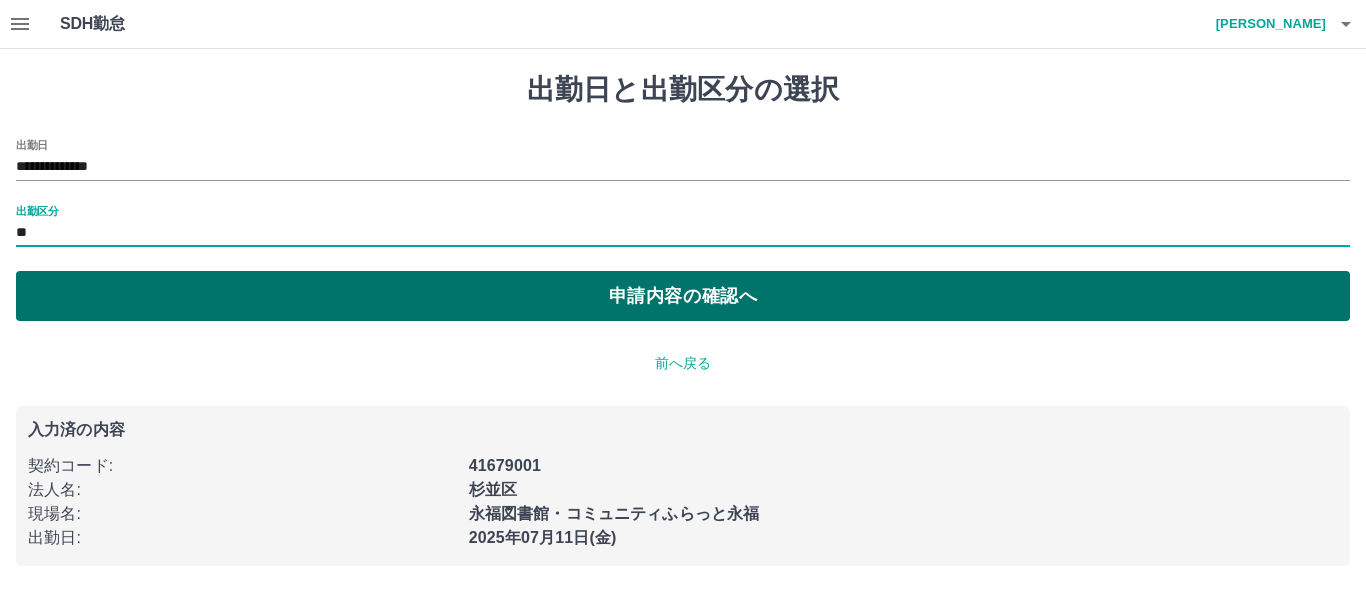 click on "申請内容の確認へ" at bounding box center (683, 296) 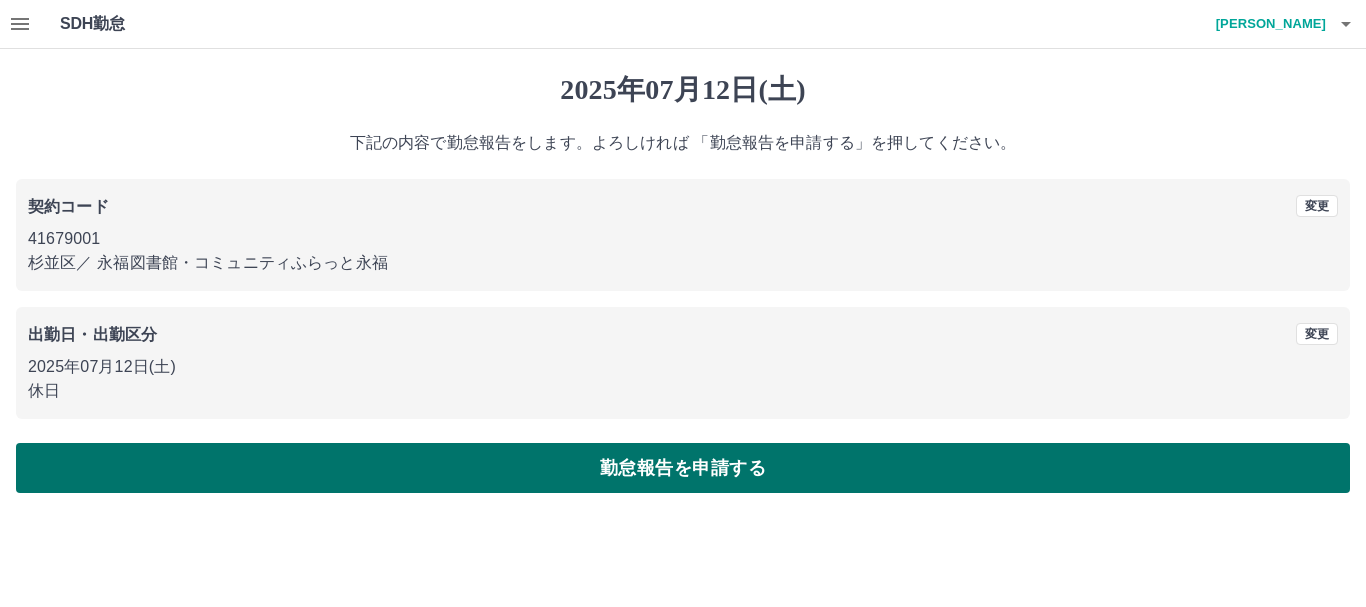 click on "勤怠報告を申請する" at bounding box center [683, 468] 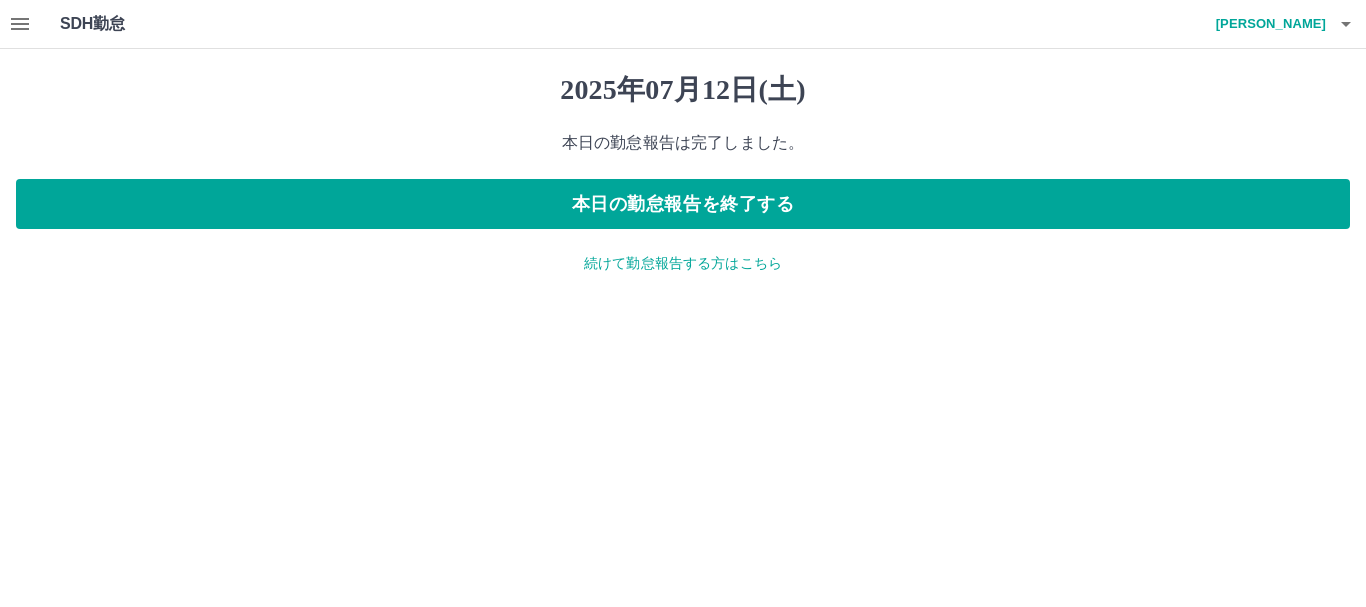 click on "続けて勤怠報告する方はこちら" at bounding box center (683, 263) 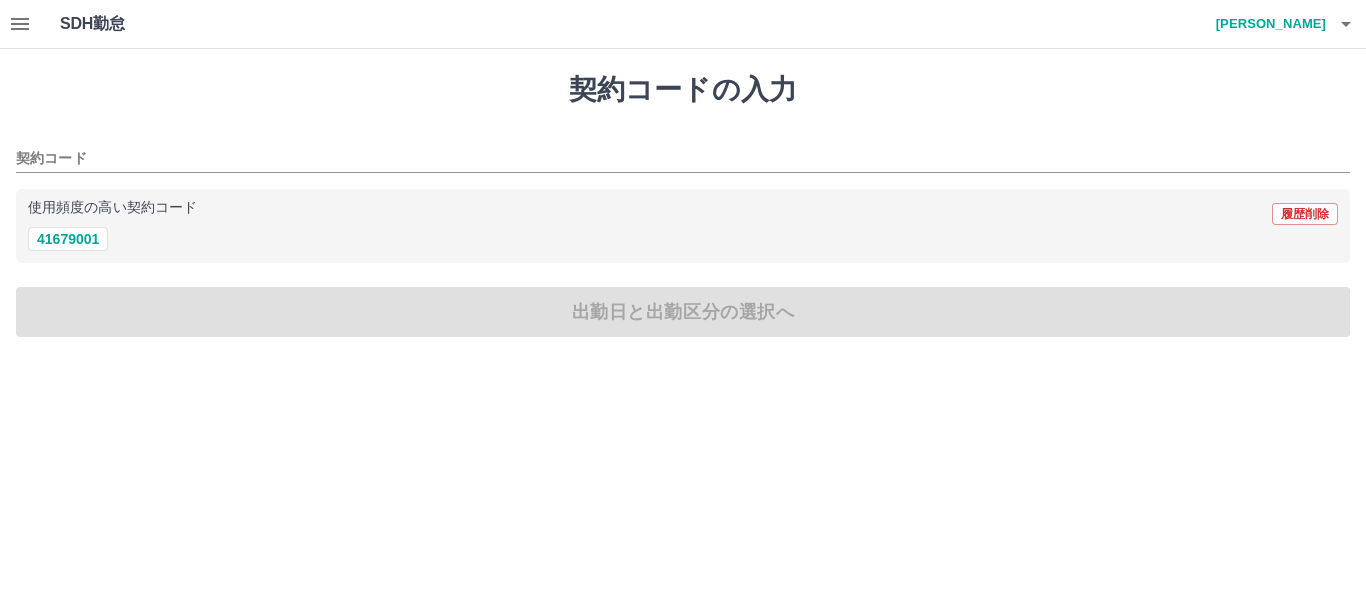 click 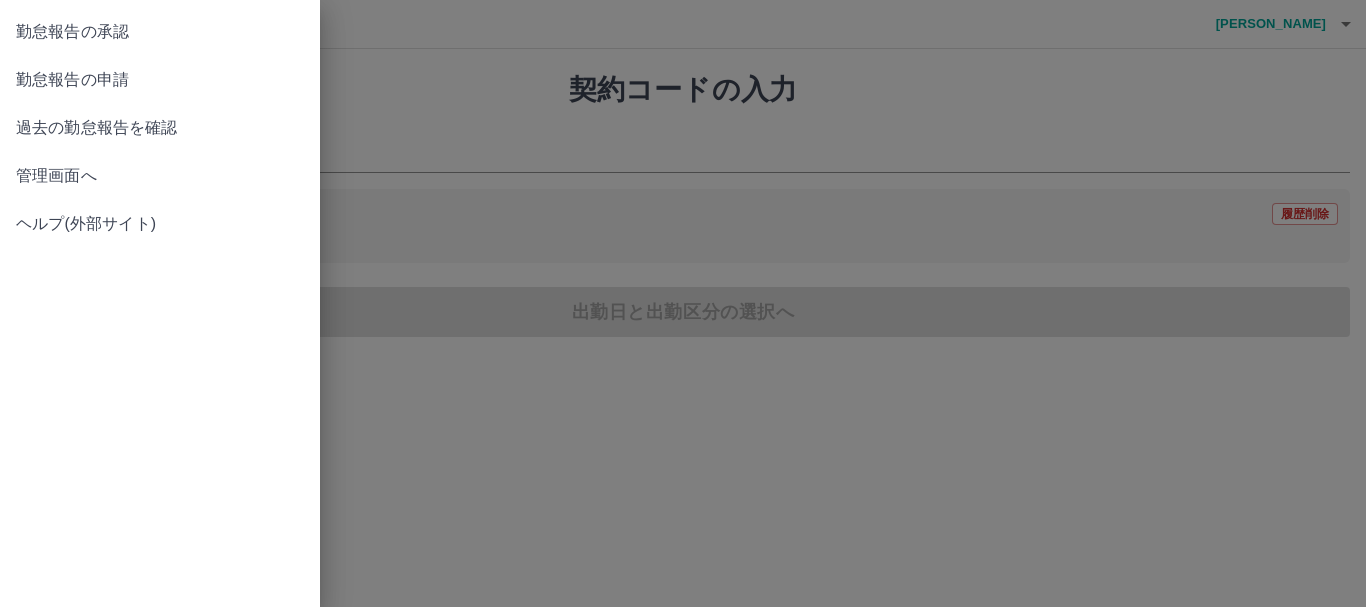 click on "勤怠報告の承認" at bounding box center (160, 32) 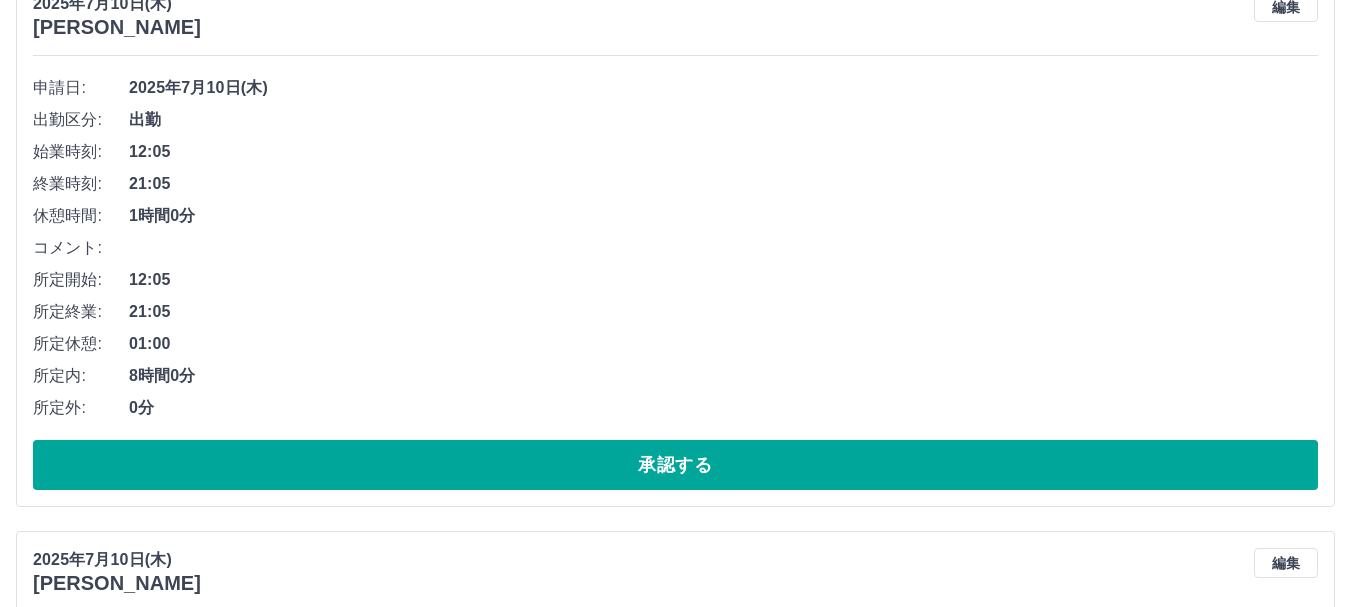 scroll, scrollTop: 9700, scrollLeft: 0, axis: vertical 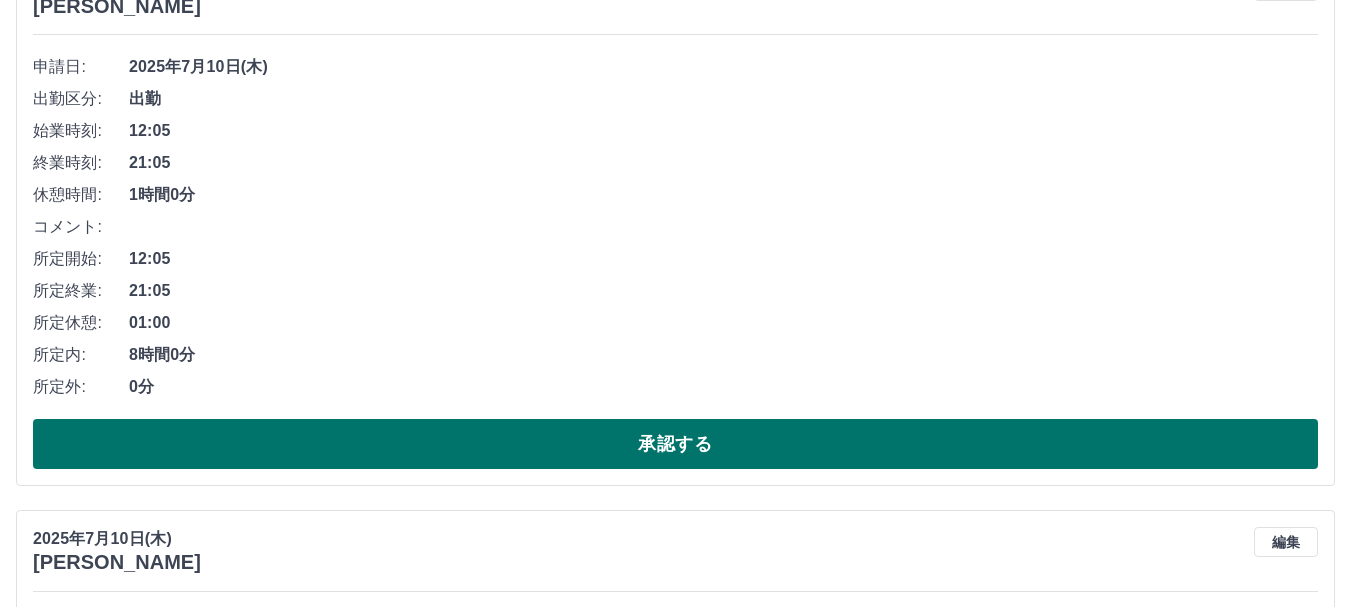 click on "承認する" at bounding box center [675, 444] 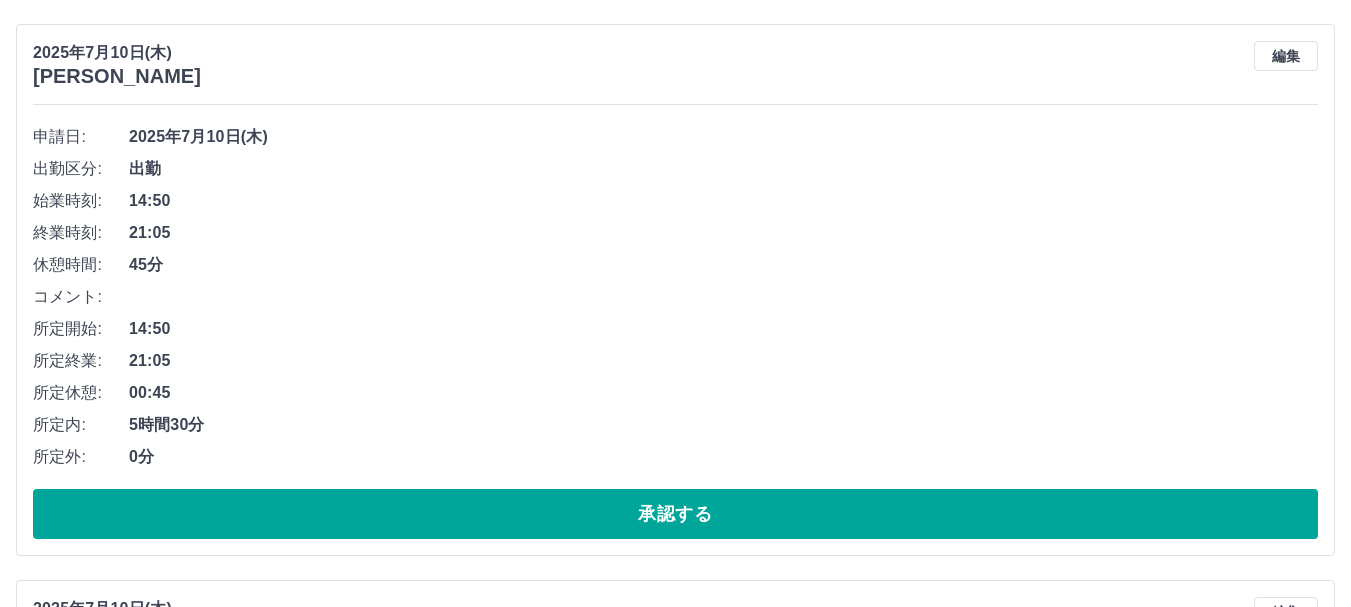 scroll, scrollTop: 6244, scrollLeft: 0, axis: vertical 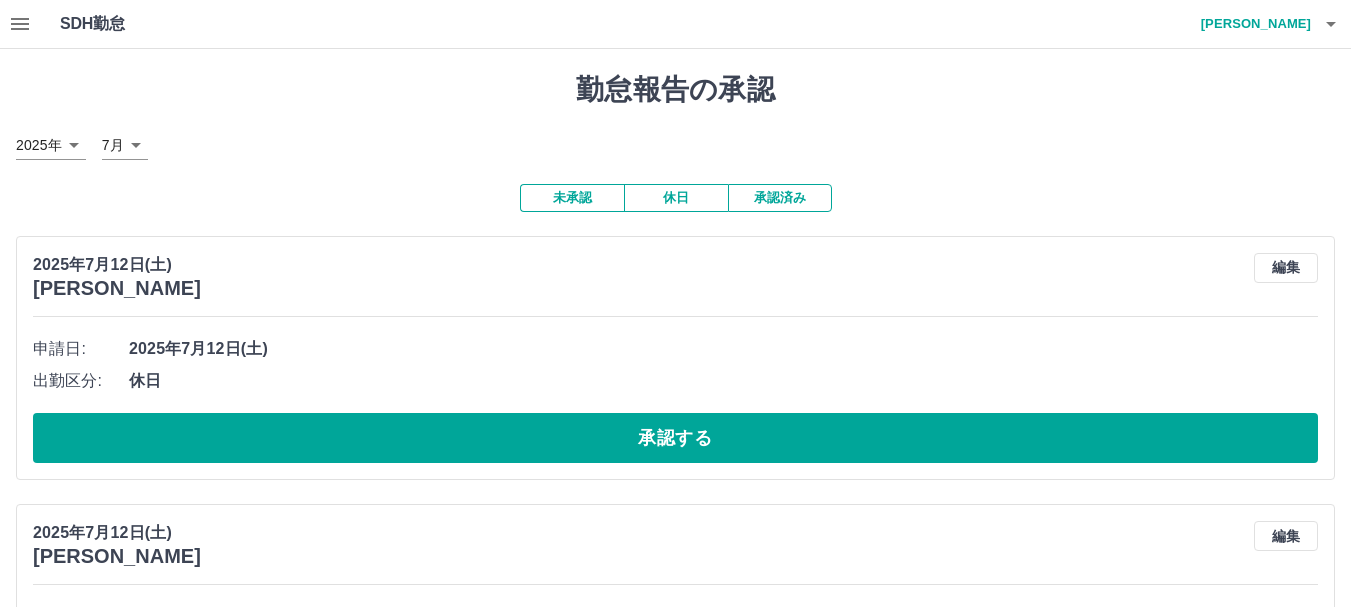 click 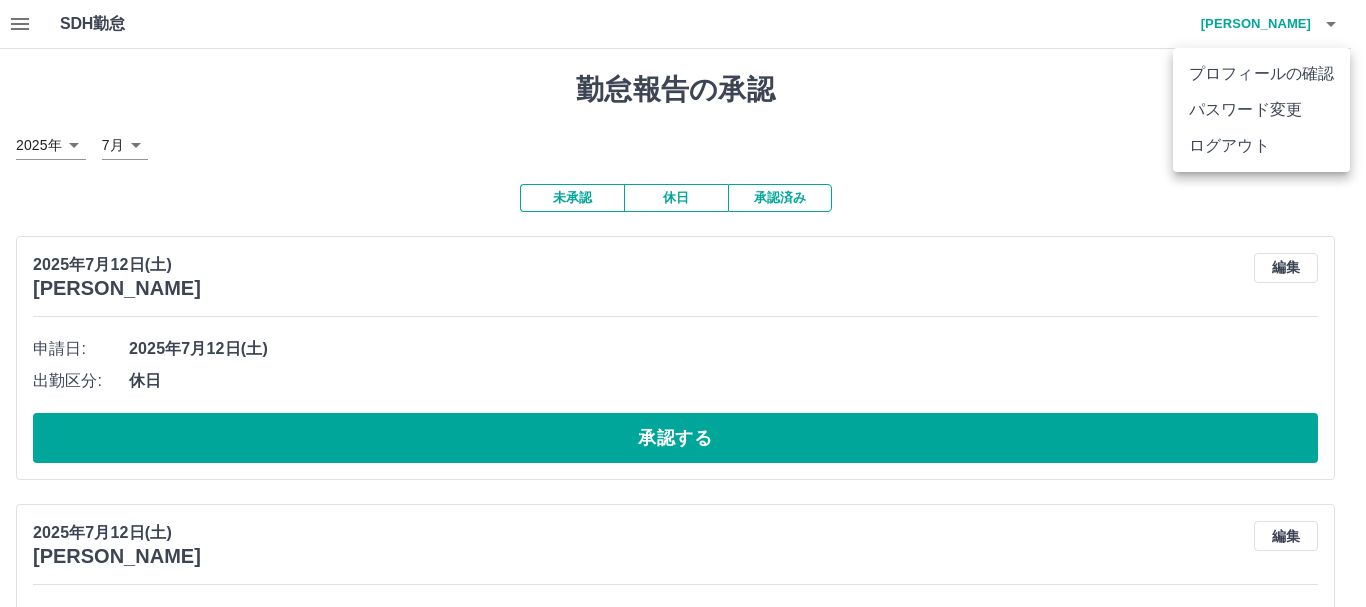 click on "ログアウト" at bounding box center [1261, 146] 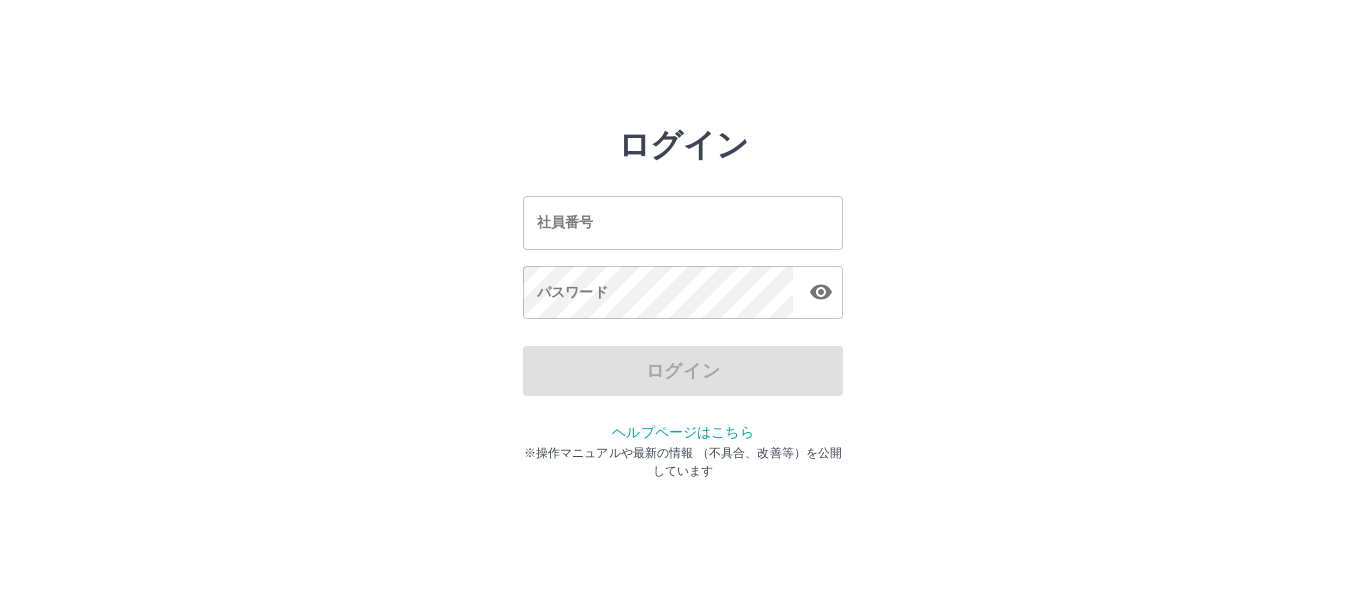 scroll, scrollTop: 0, scrollLeft: 0, axis: both 